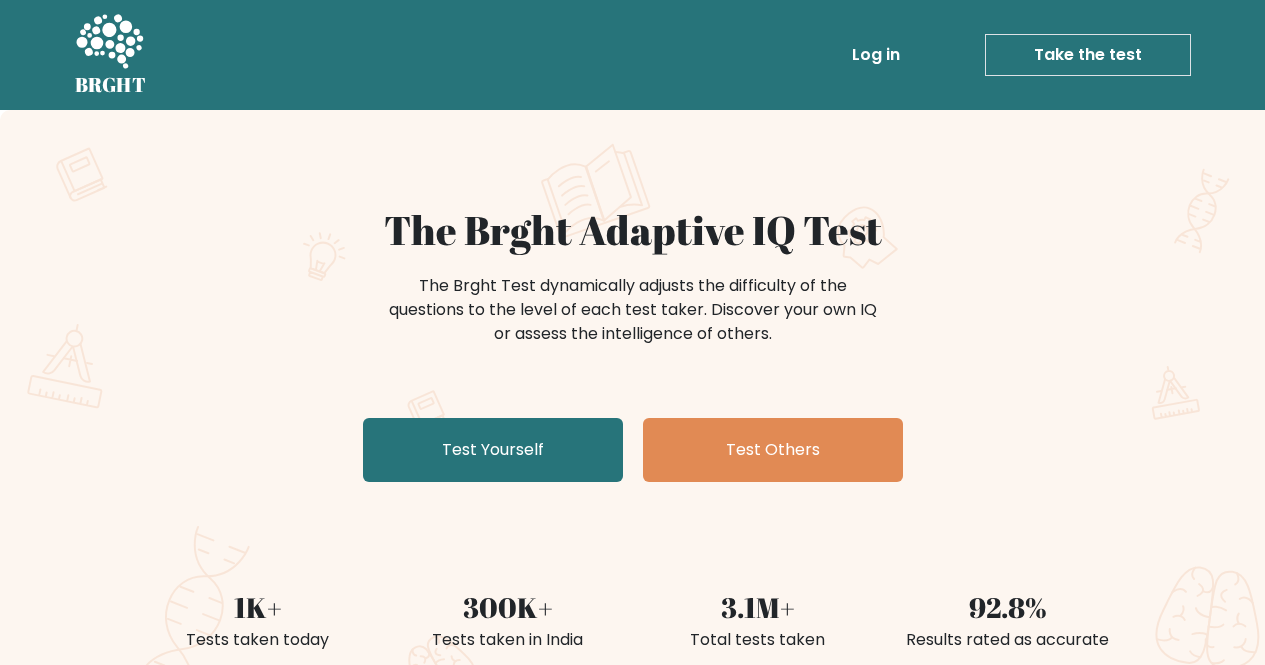 scroll, scrollTop: 0, scrollLeft: 0, axis: both 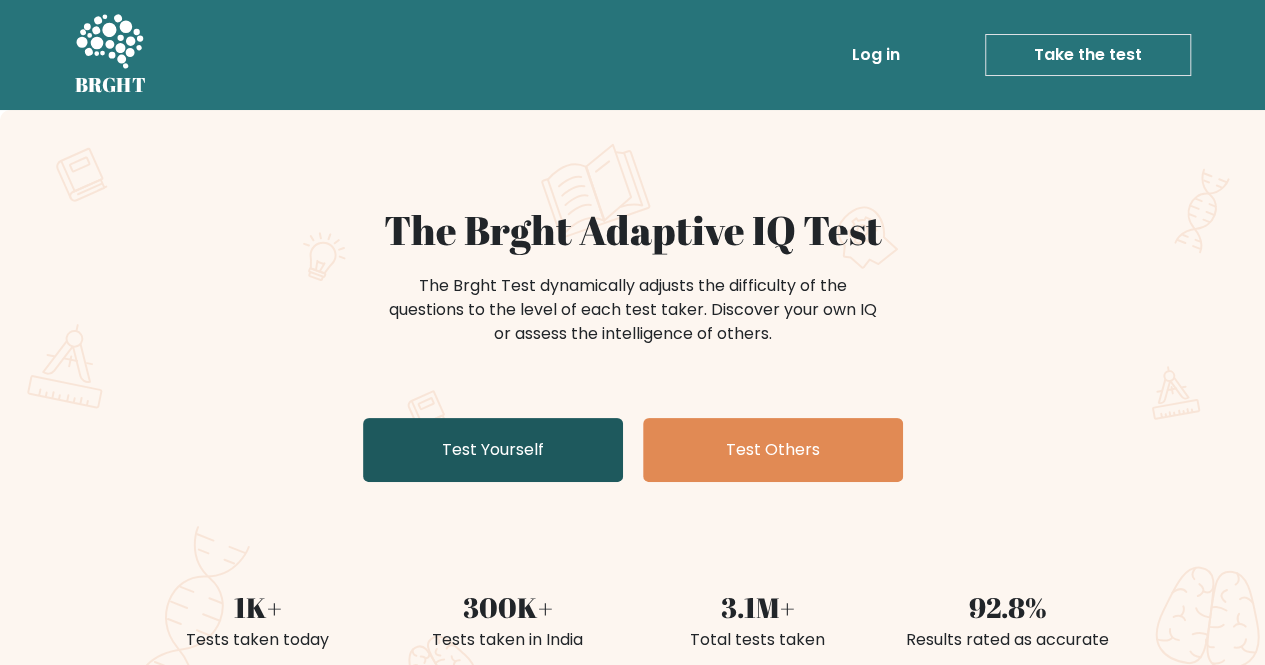 click on "Test Yourself" at bounding box center (493, 450) 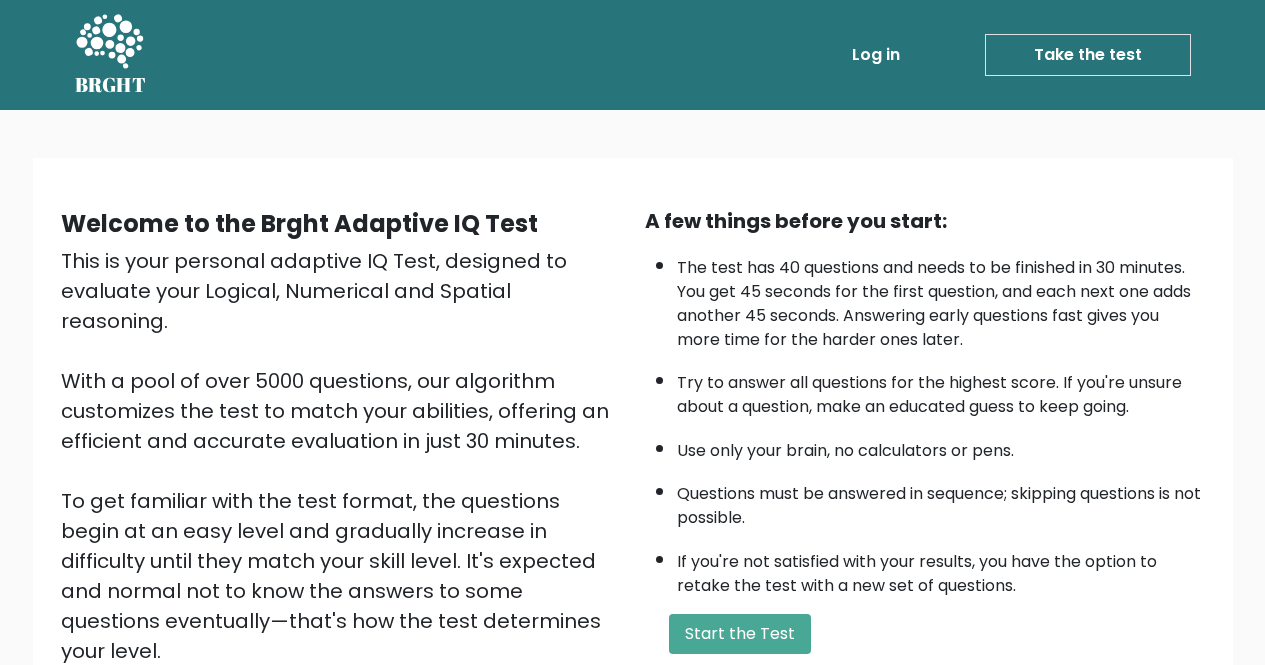 scroll, scrollTop: 0, scrollLeft: 0, axis: both 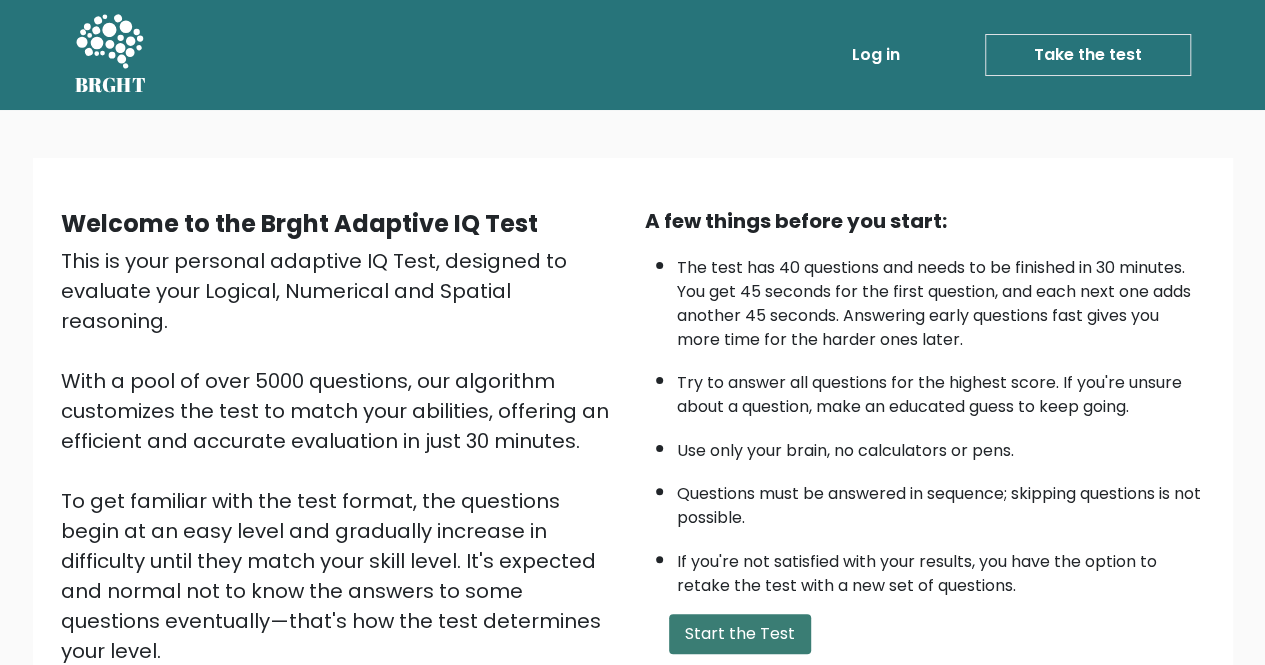click on "Start the Test" at bounding box center [740, 634] 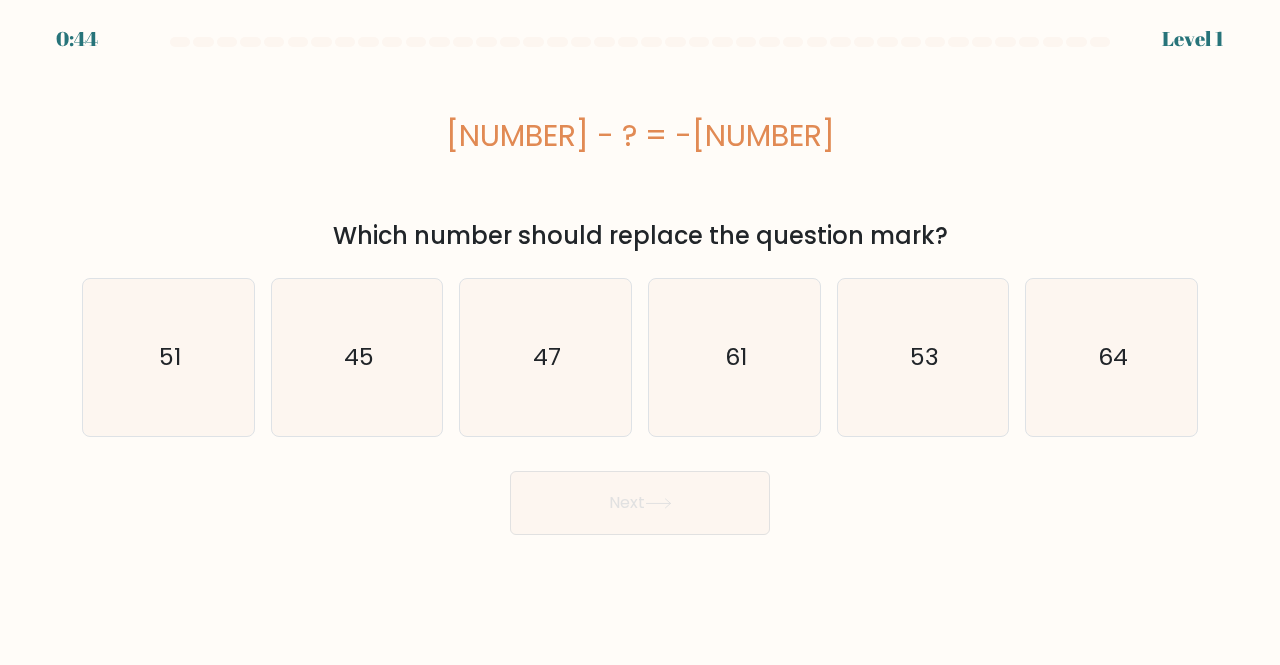 scroll, scrollTop: 0, scrollLeft: 0, axis: both 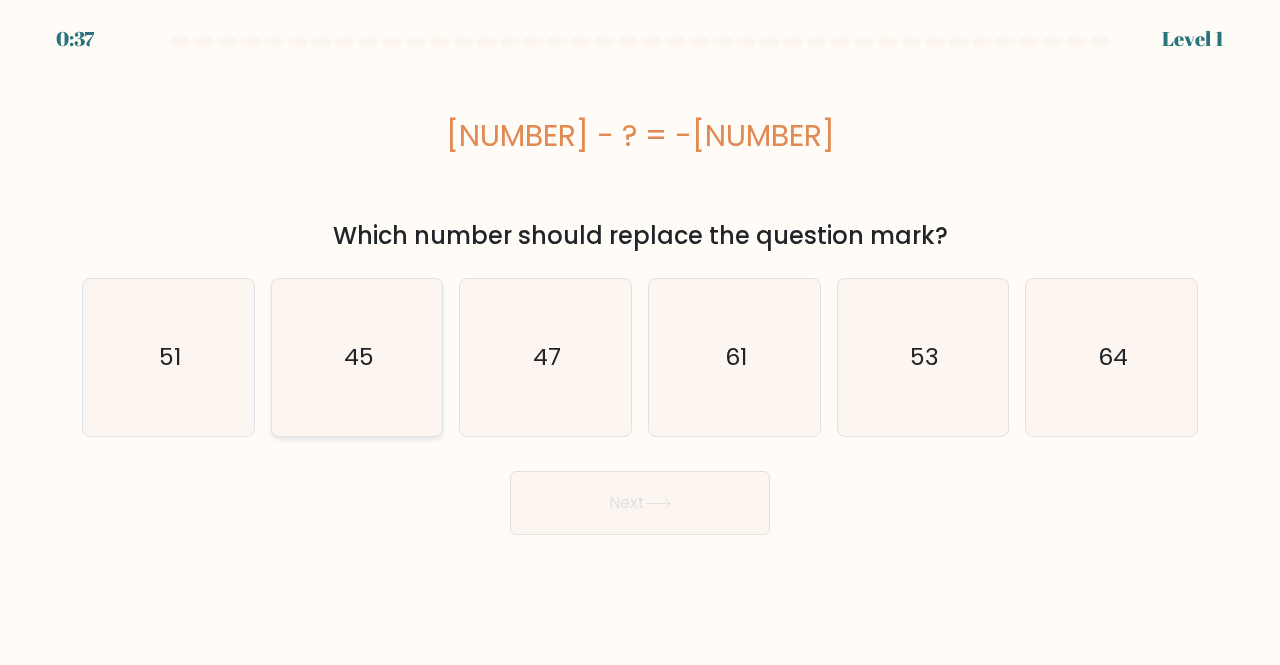 click on "45" at bounding box center [357, 357] 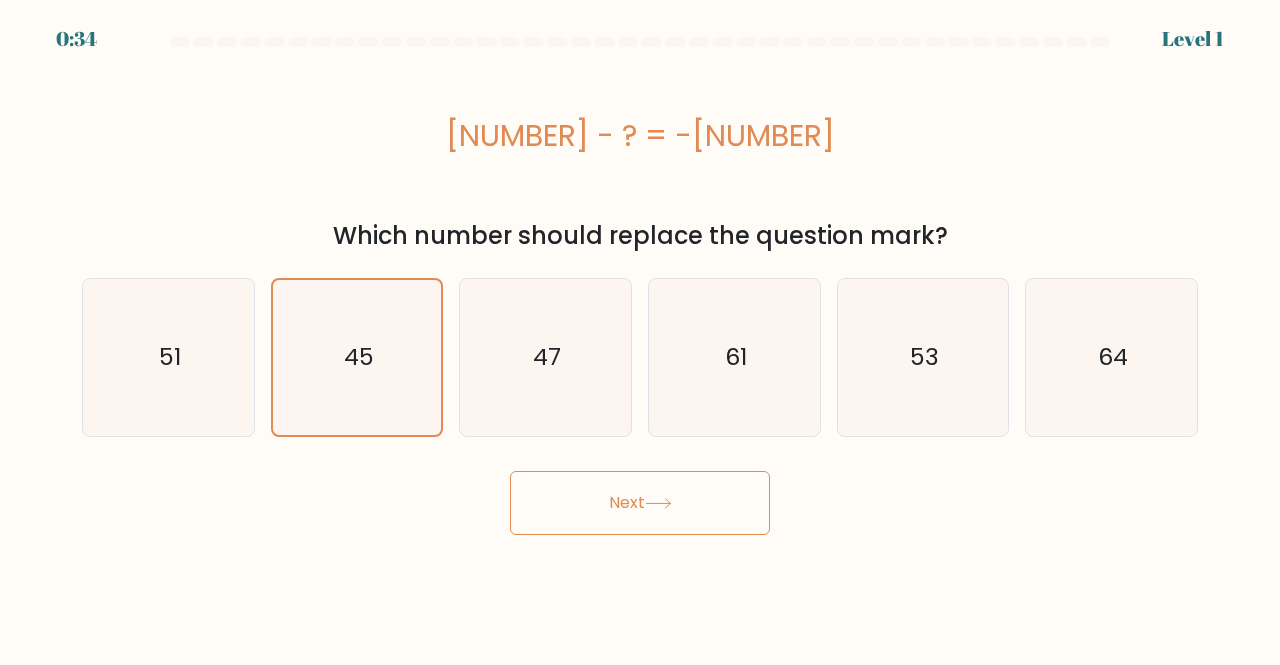 click at bounding box center [658, 503] 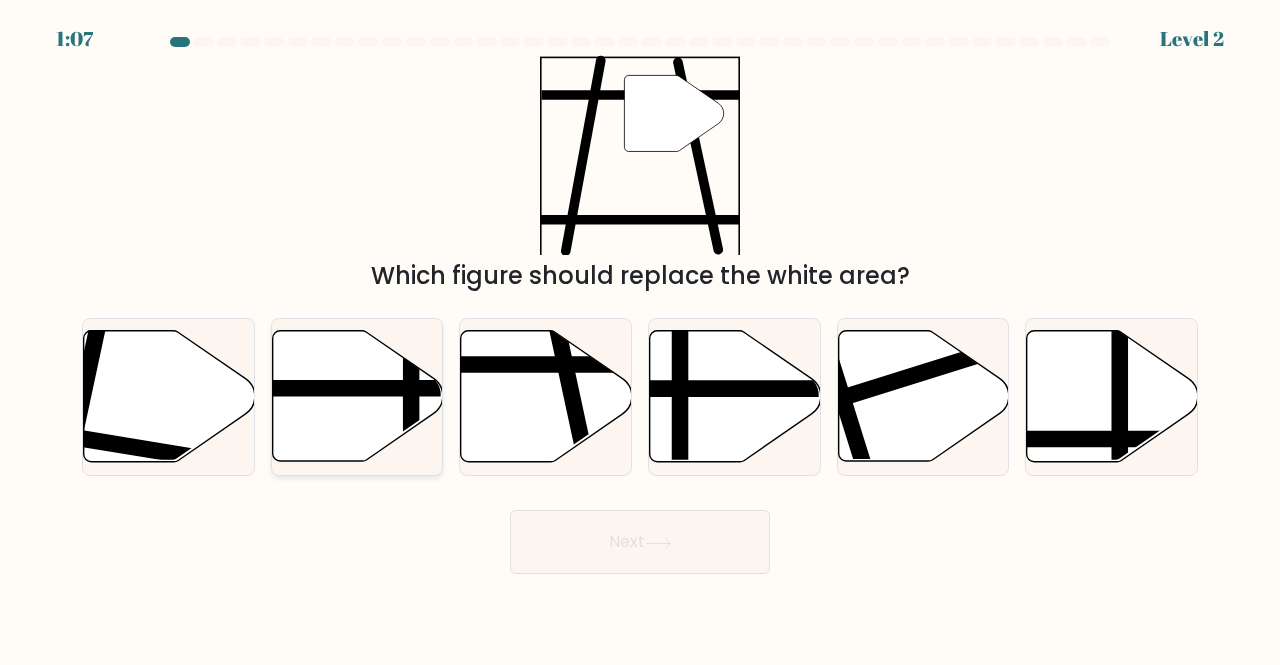 click at bounding box center (411, 328) 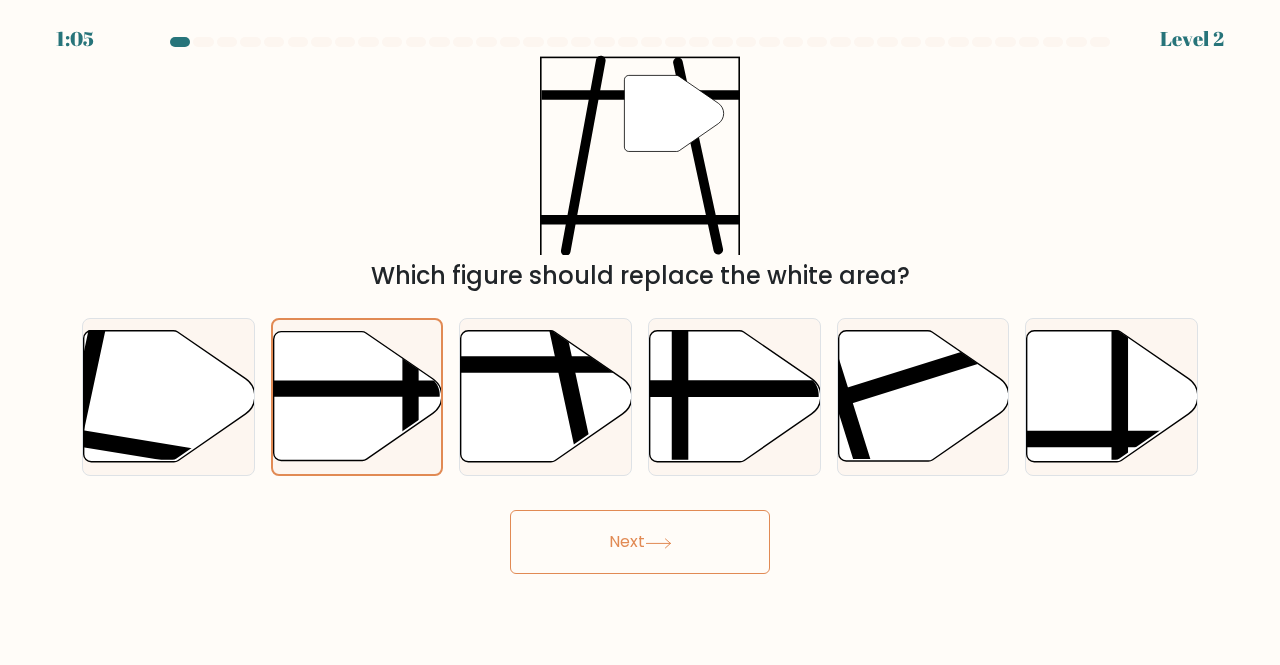 click on "Next" at bounding box center (640, 542) 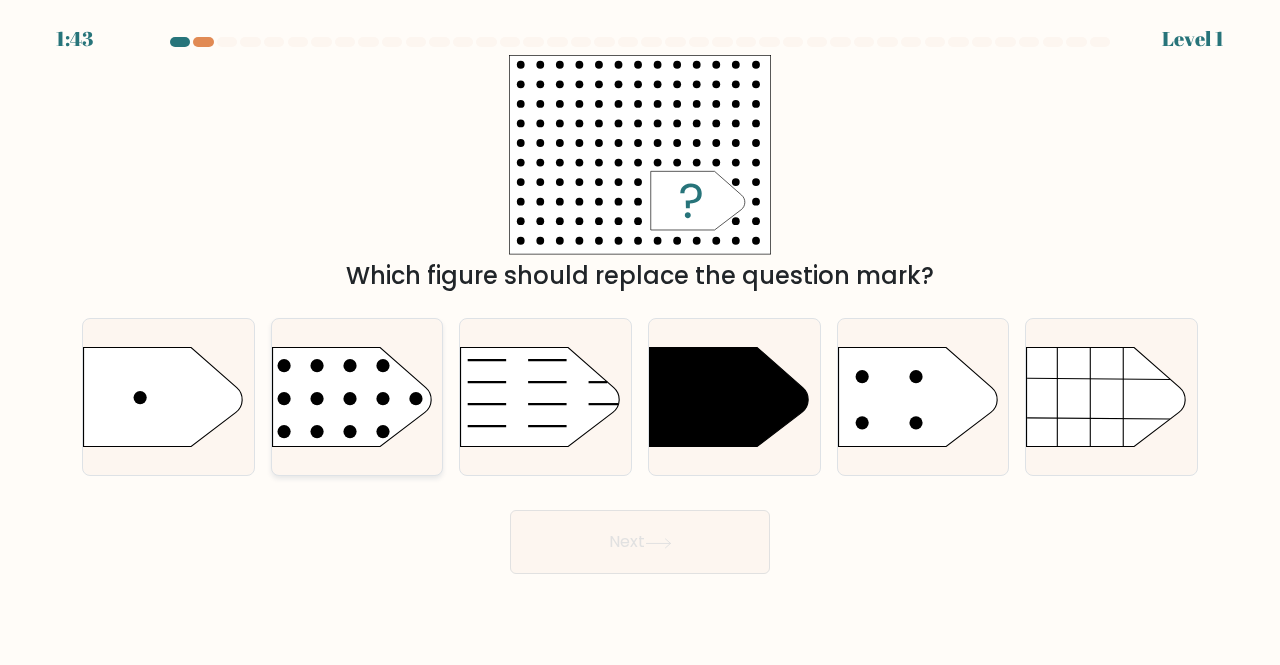 click at bounding box center [383, 398] 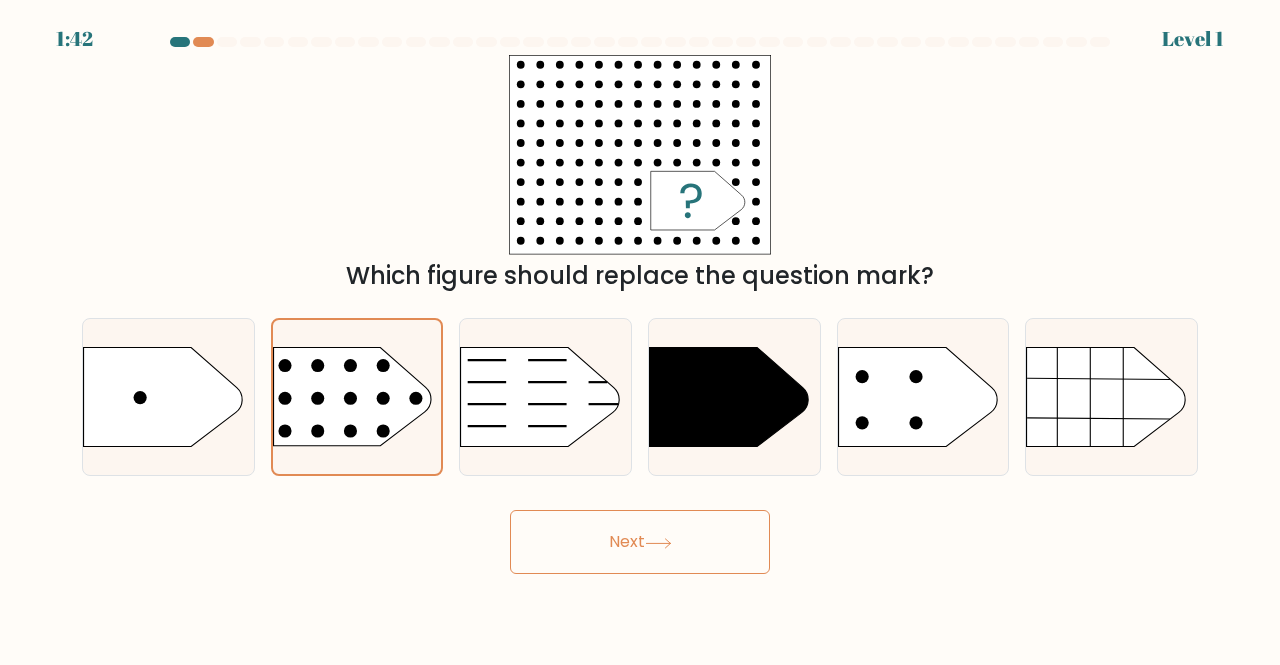 click on "Next" at bounding box center [640, 542] 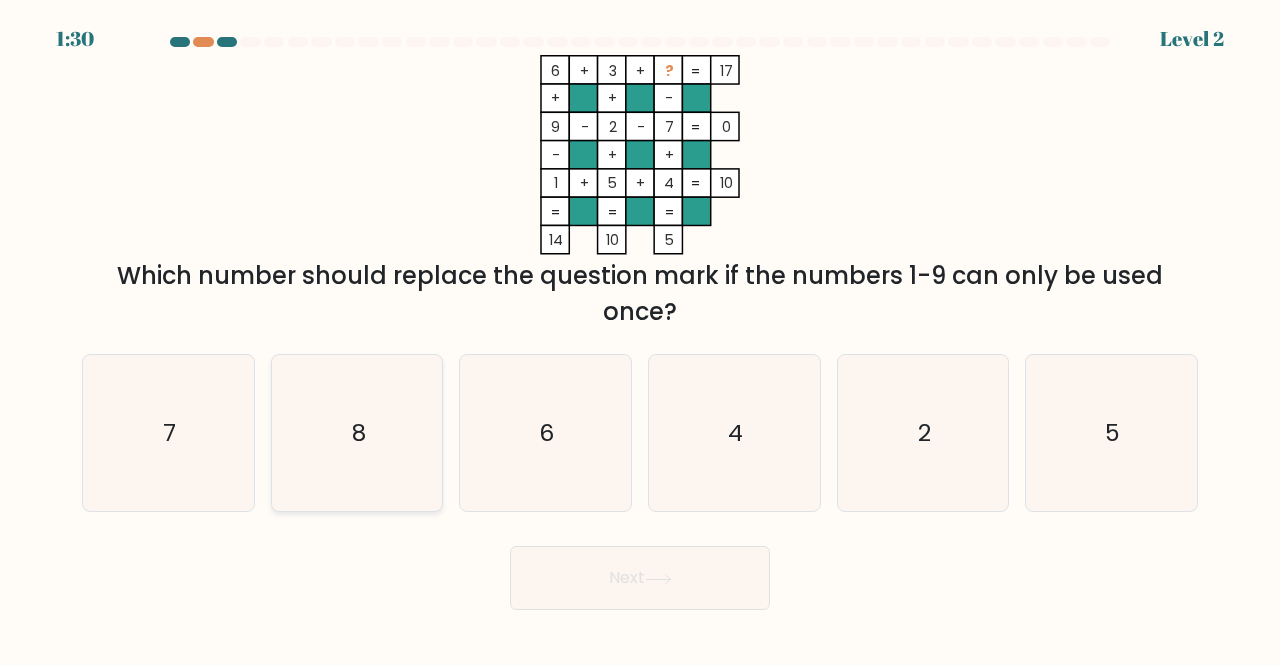 click on "8" at bounding box center [357, 433] 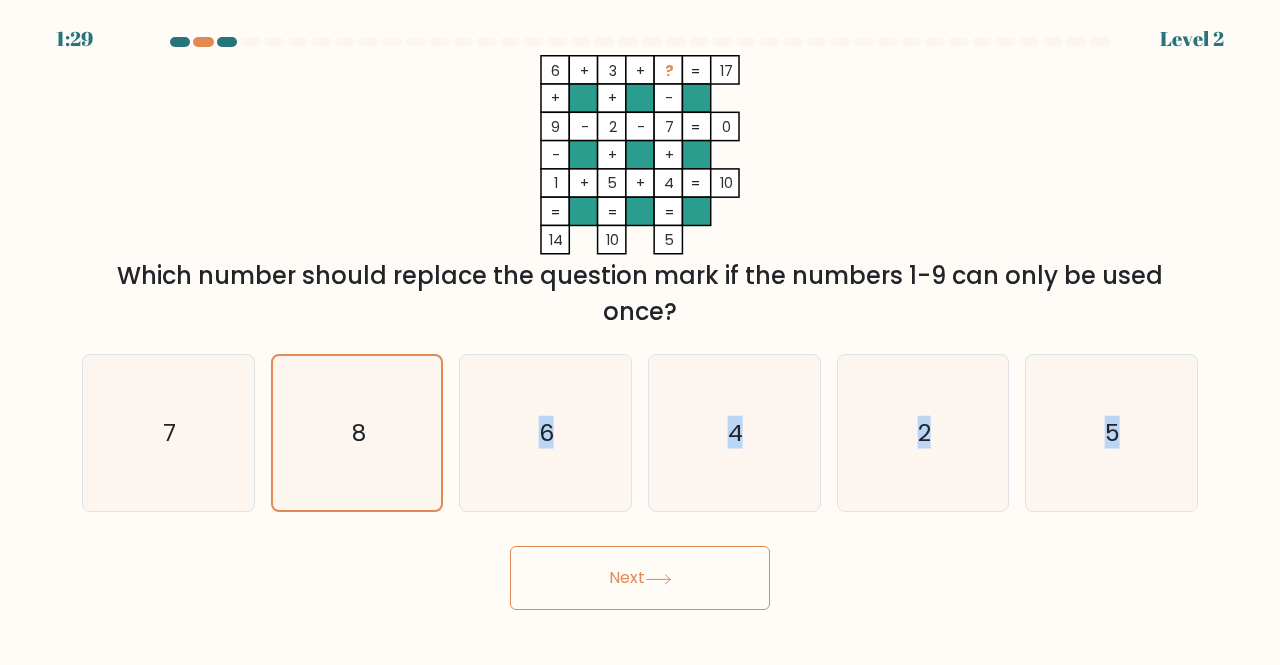 drag, startPoint x: 412, startPoint y: 435, endPoint x: 586, endPoint y: 562, distance: 215.4182 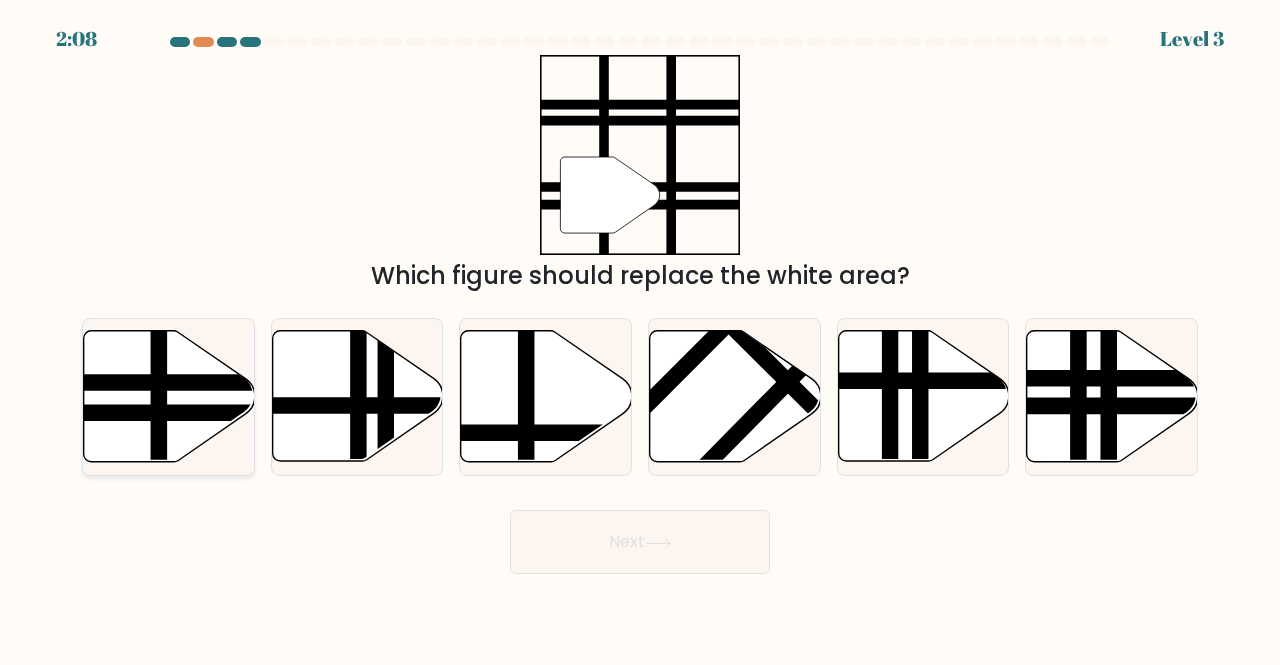 click at bounding box center [221, 413] 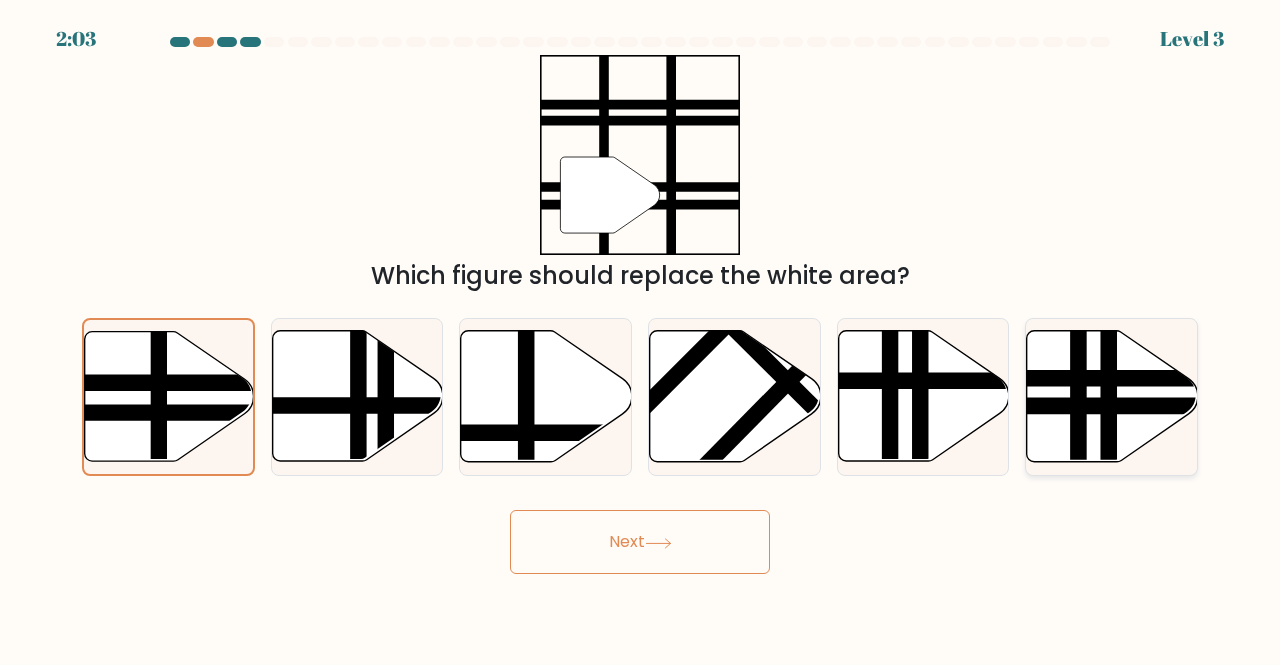 click at bounding box center [1109, 468] 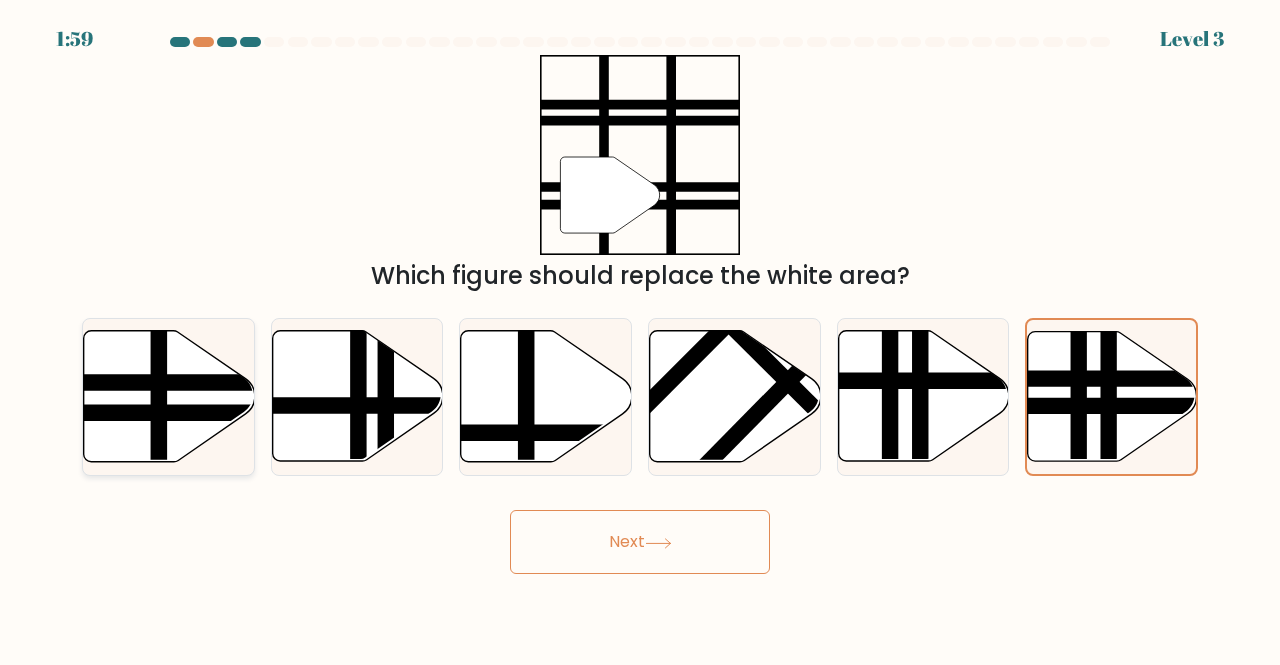 click at bounding box center [169, 396] 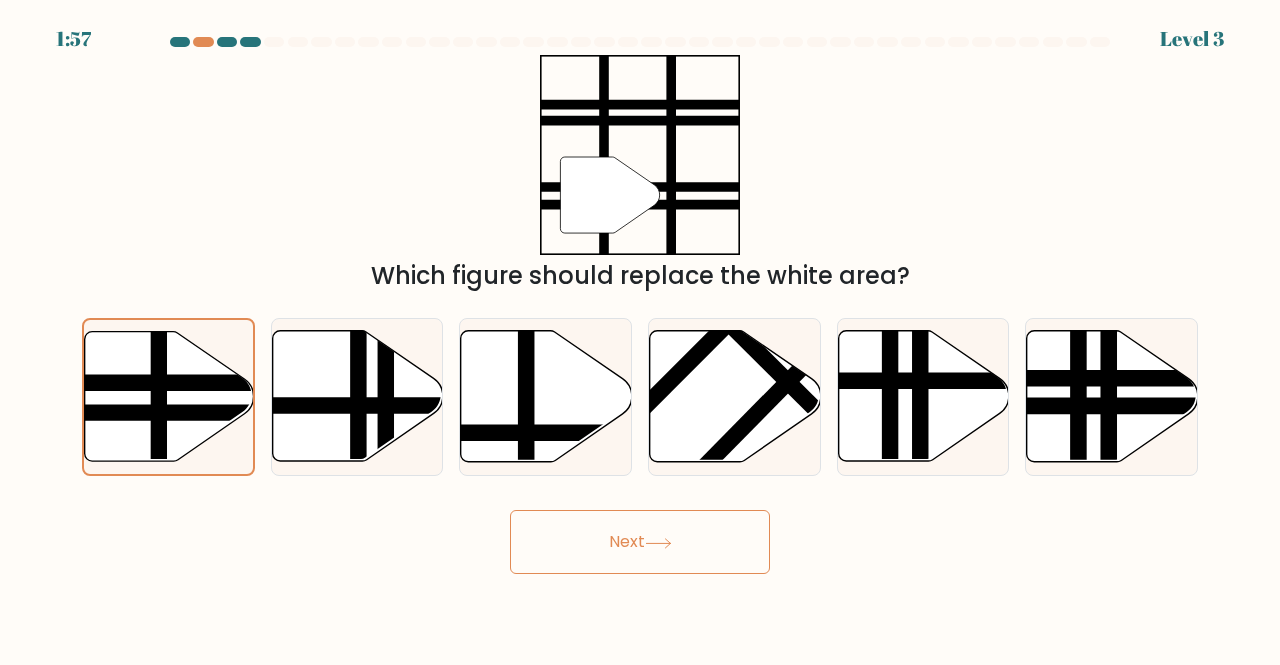click on "Next" at bounding box center (640, 542) 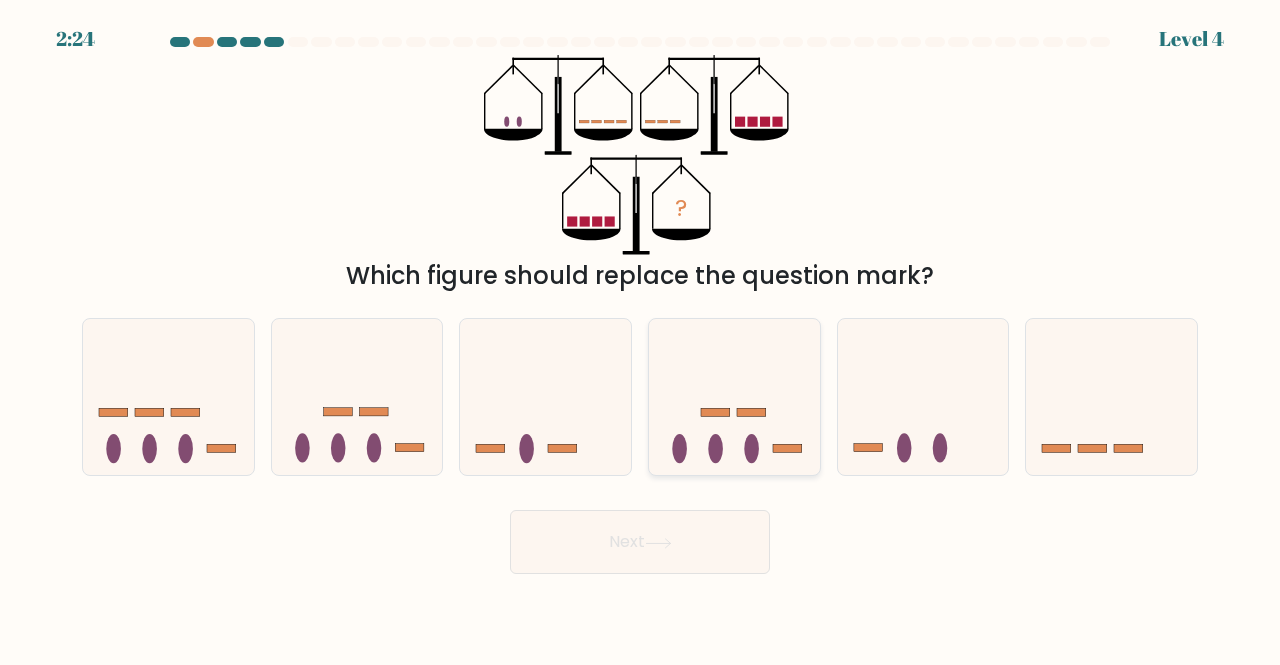 click at bounding box center [787, 448] 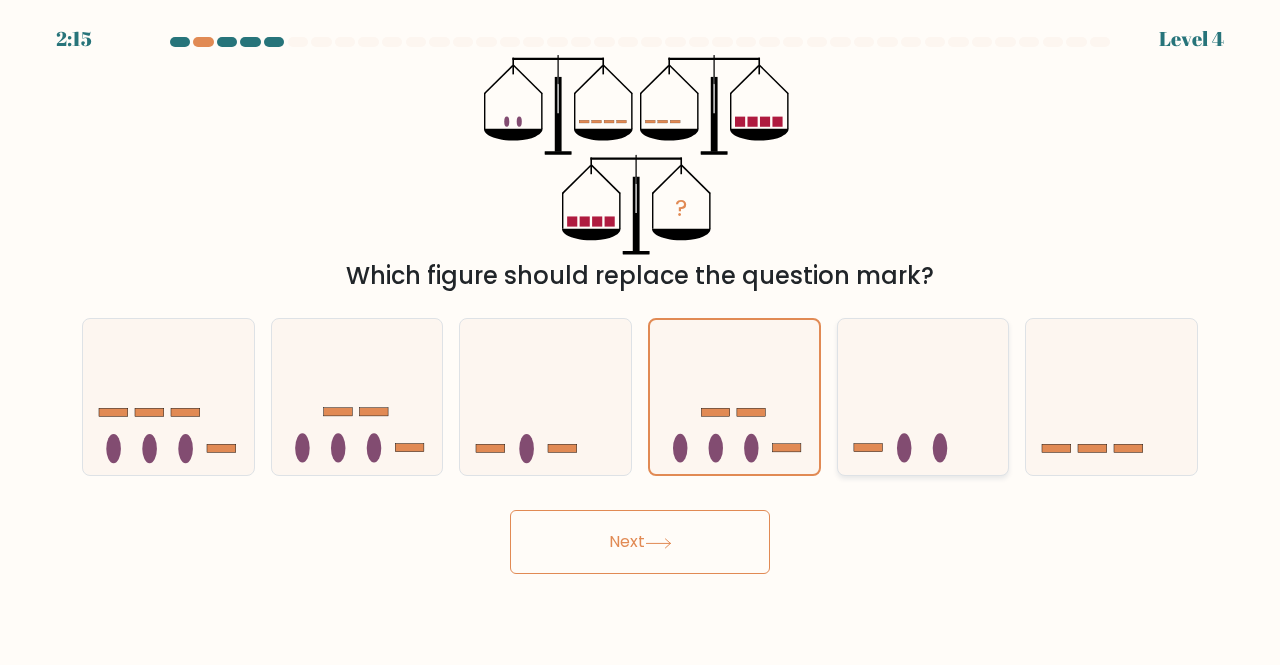click at bounding box center (923, 396) 